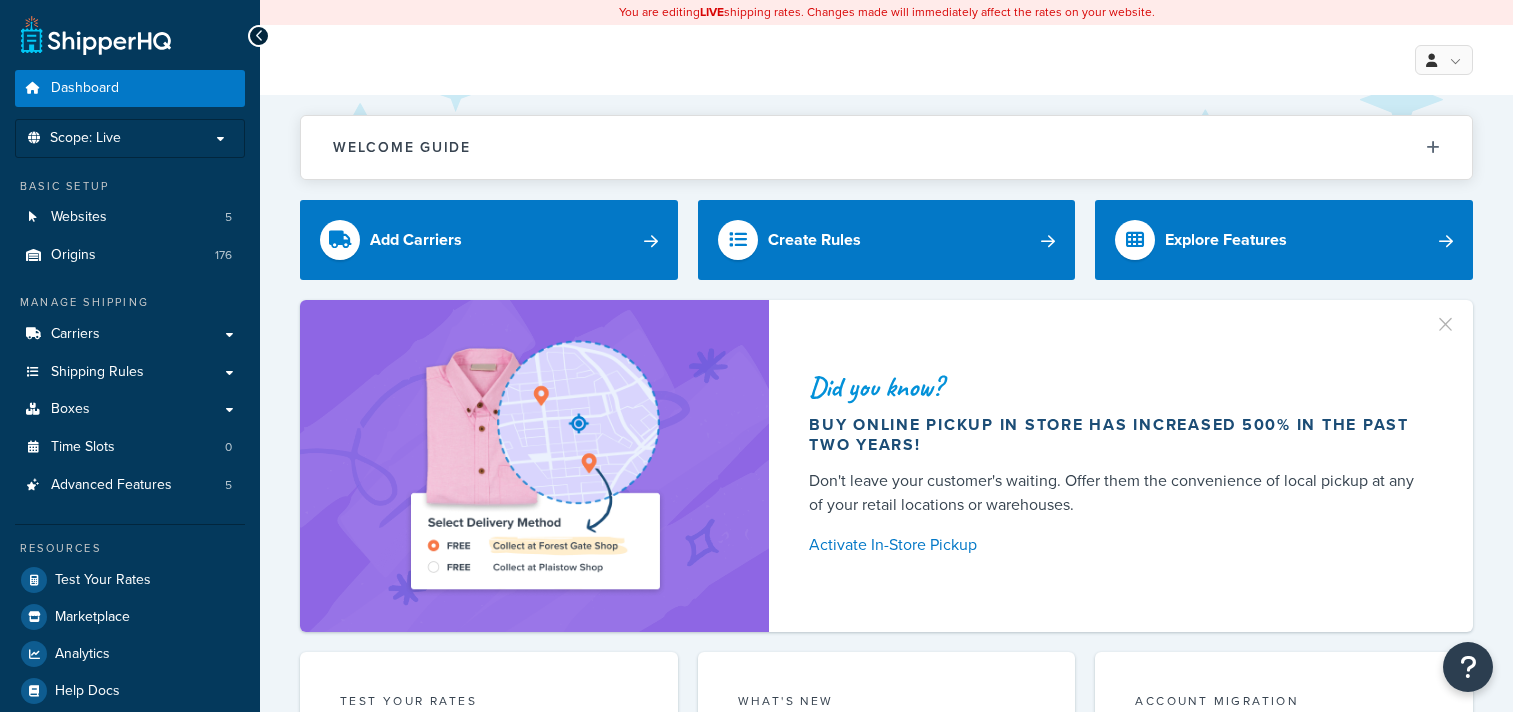 scroll, scrollTop: 0, scrollLeft: 0, axis: both 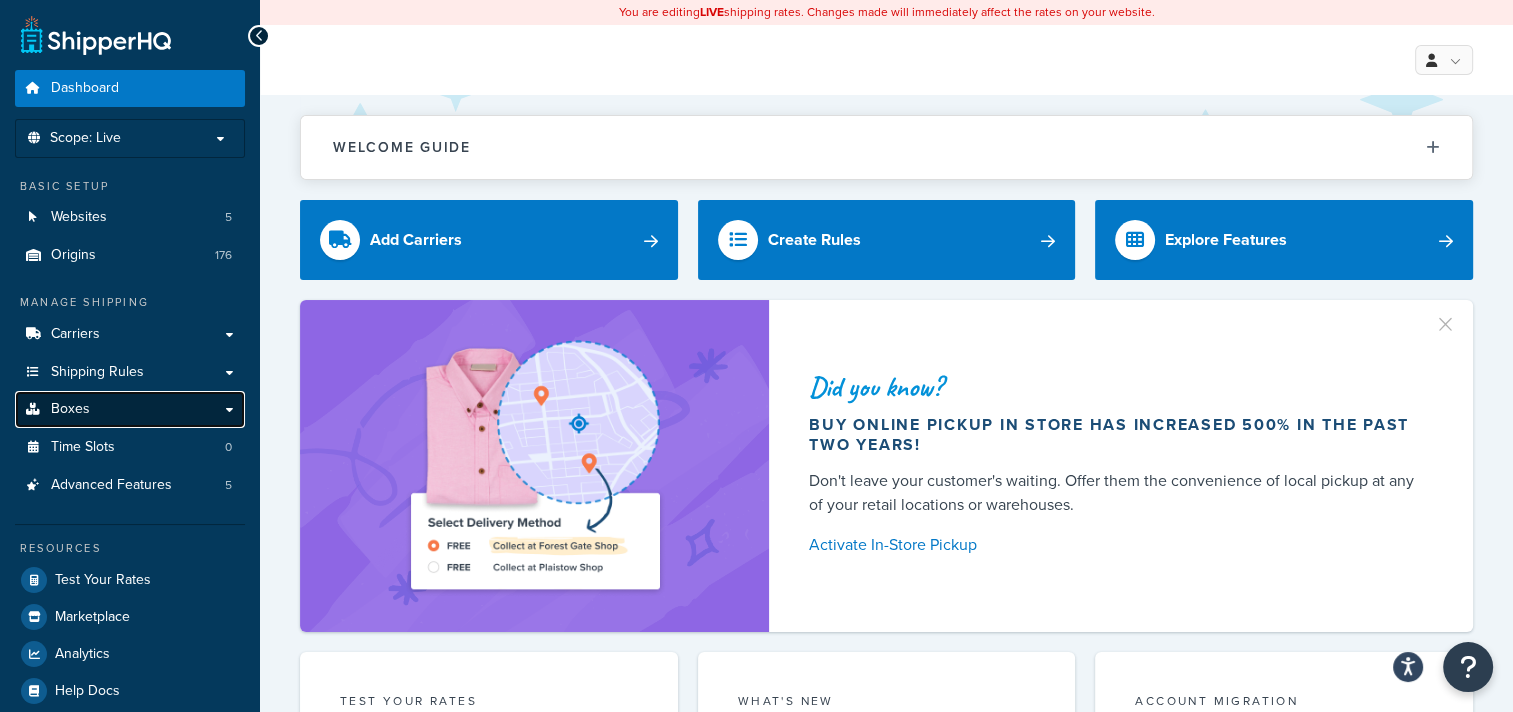 click on "Boxes" at bounding box center (130, 409) 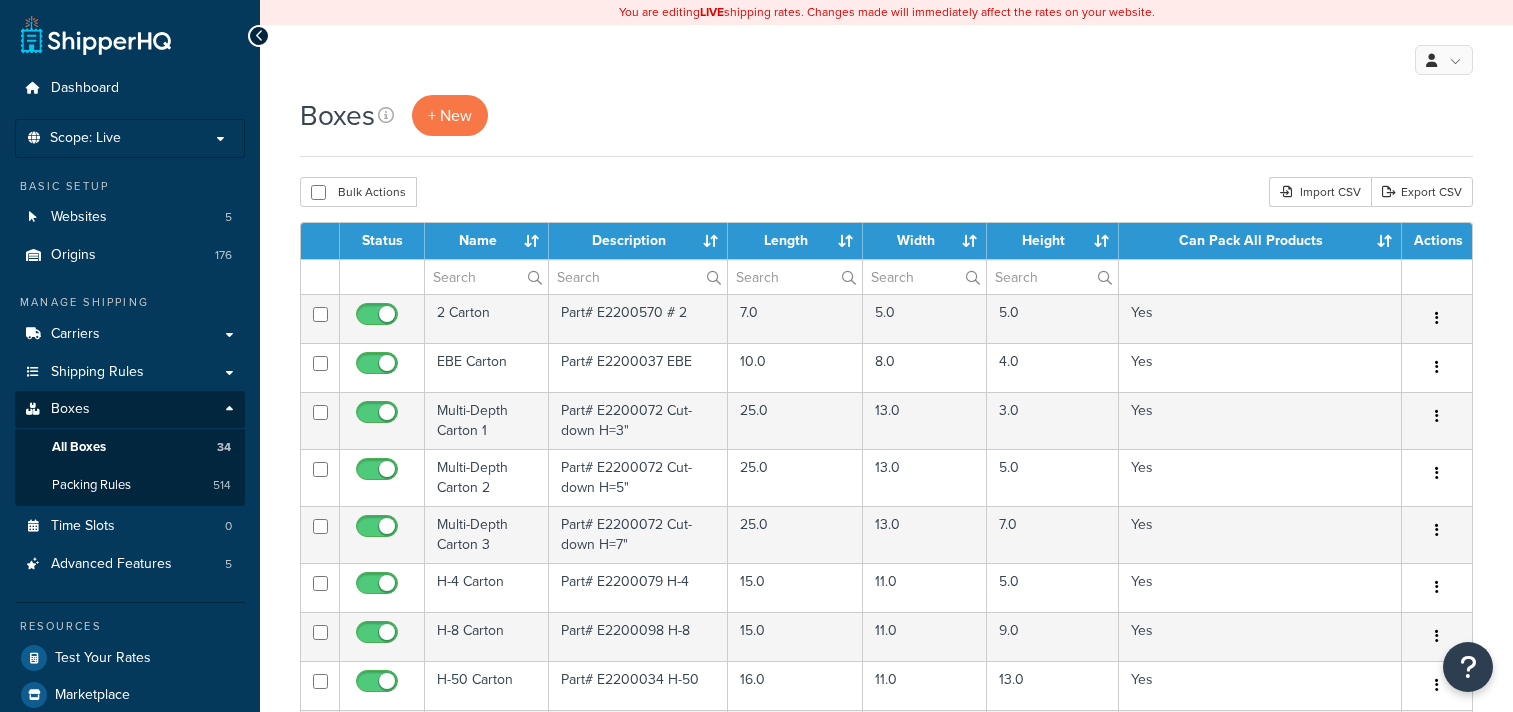 scroll, scrollTop: 0, scrollLeft: 0, axis: both 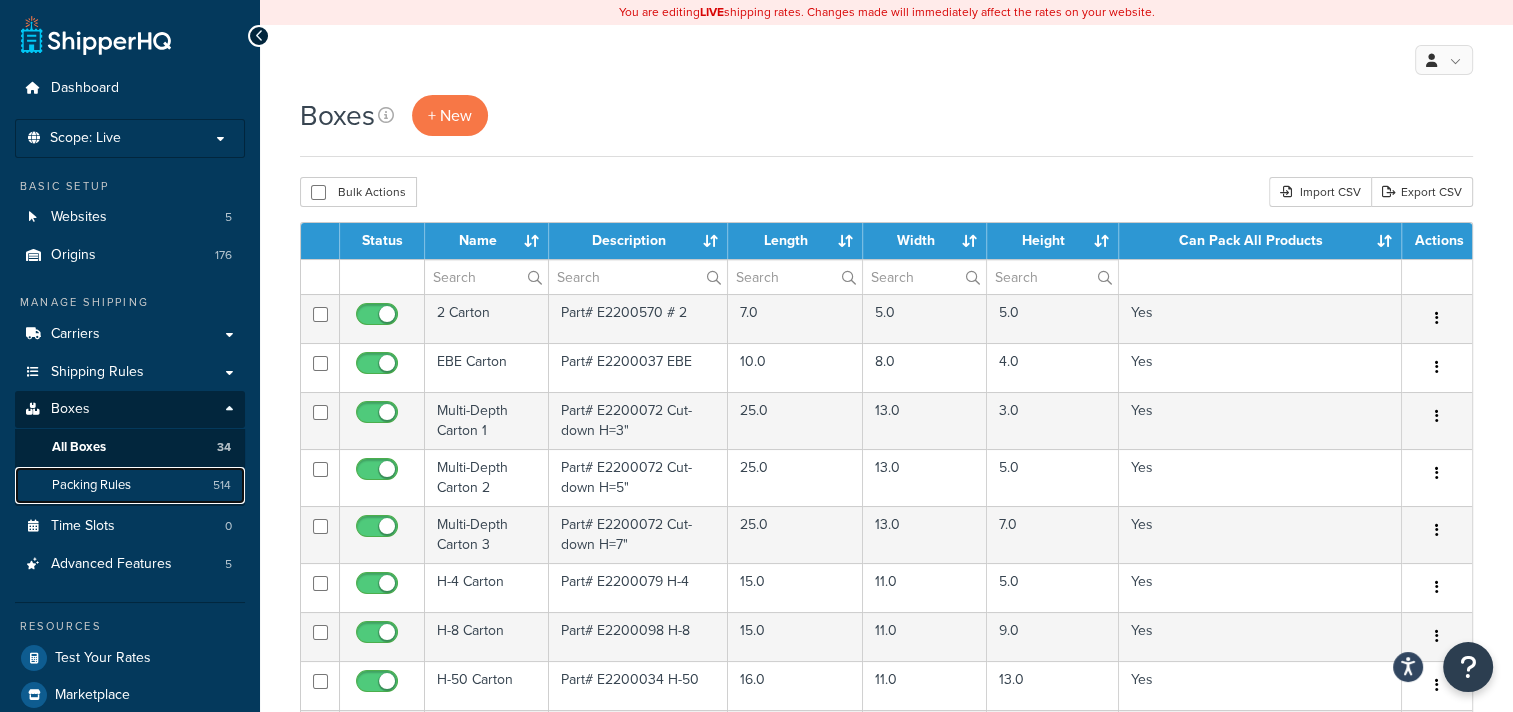 click on "Packing Rules
514" at bounding box center [130, 485] 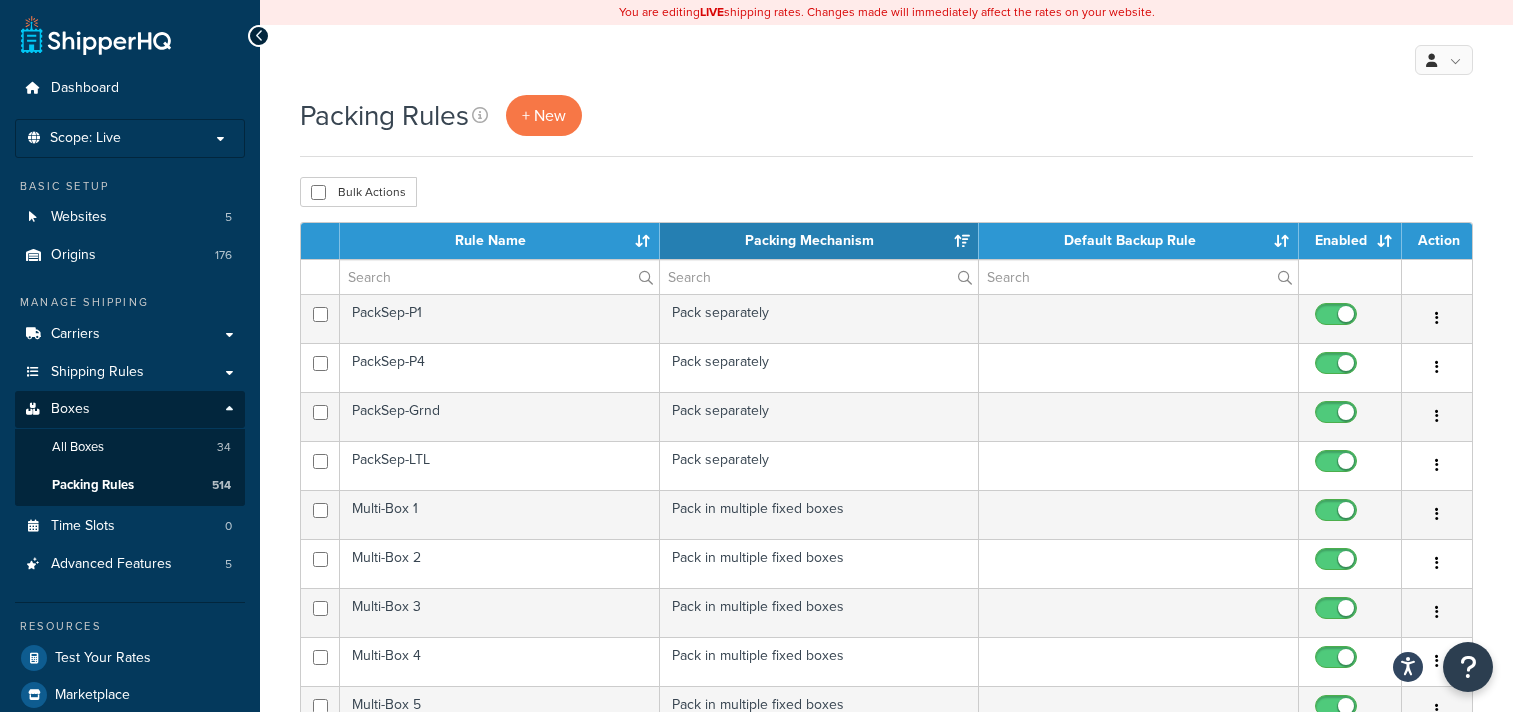 scroll, scrollTop: 0, scrollLeft: 0, axis: both 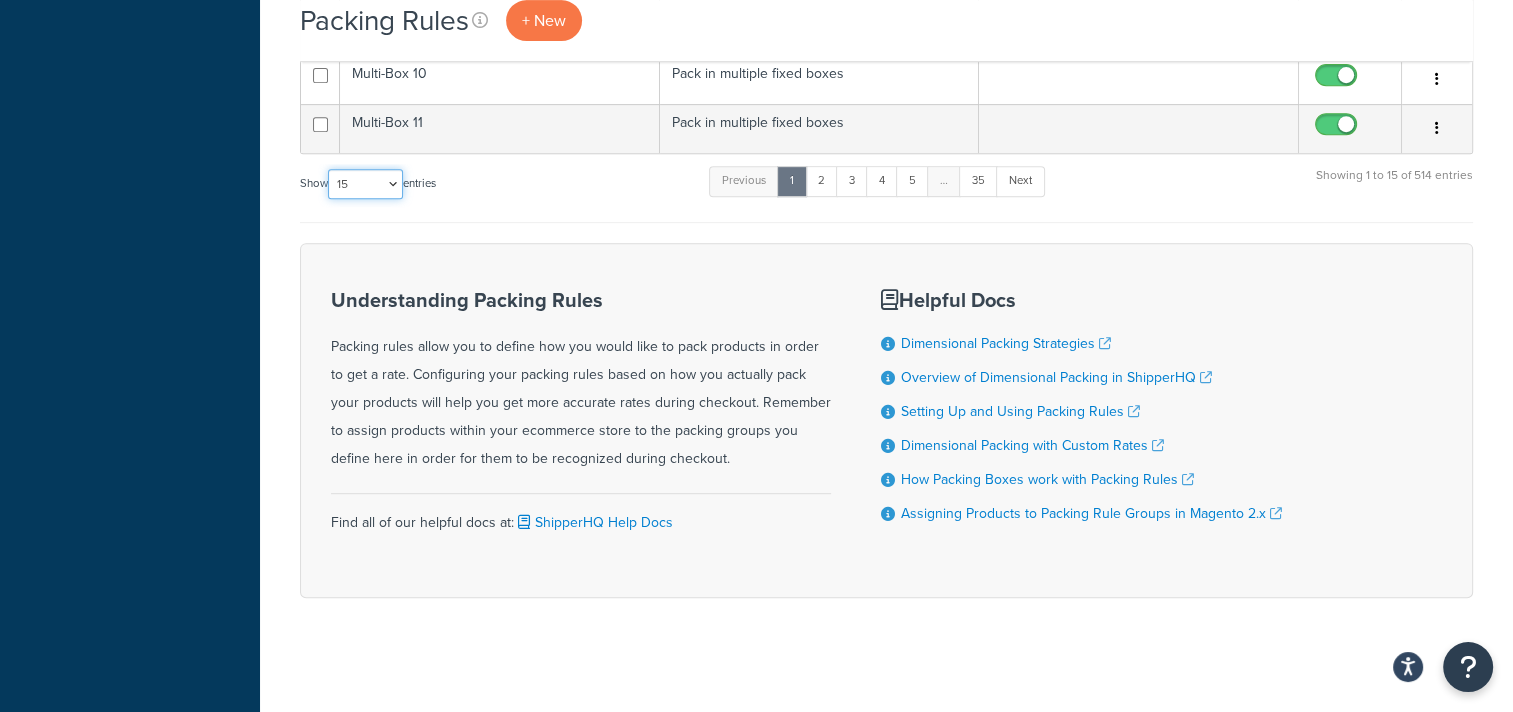 click on "10 15 25 50 100" at bounding box center (365, 184) 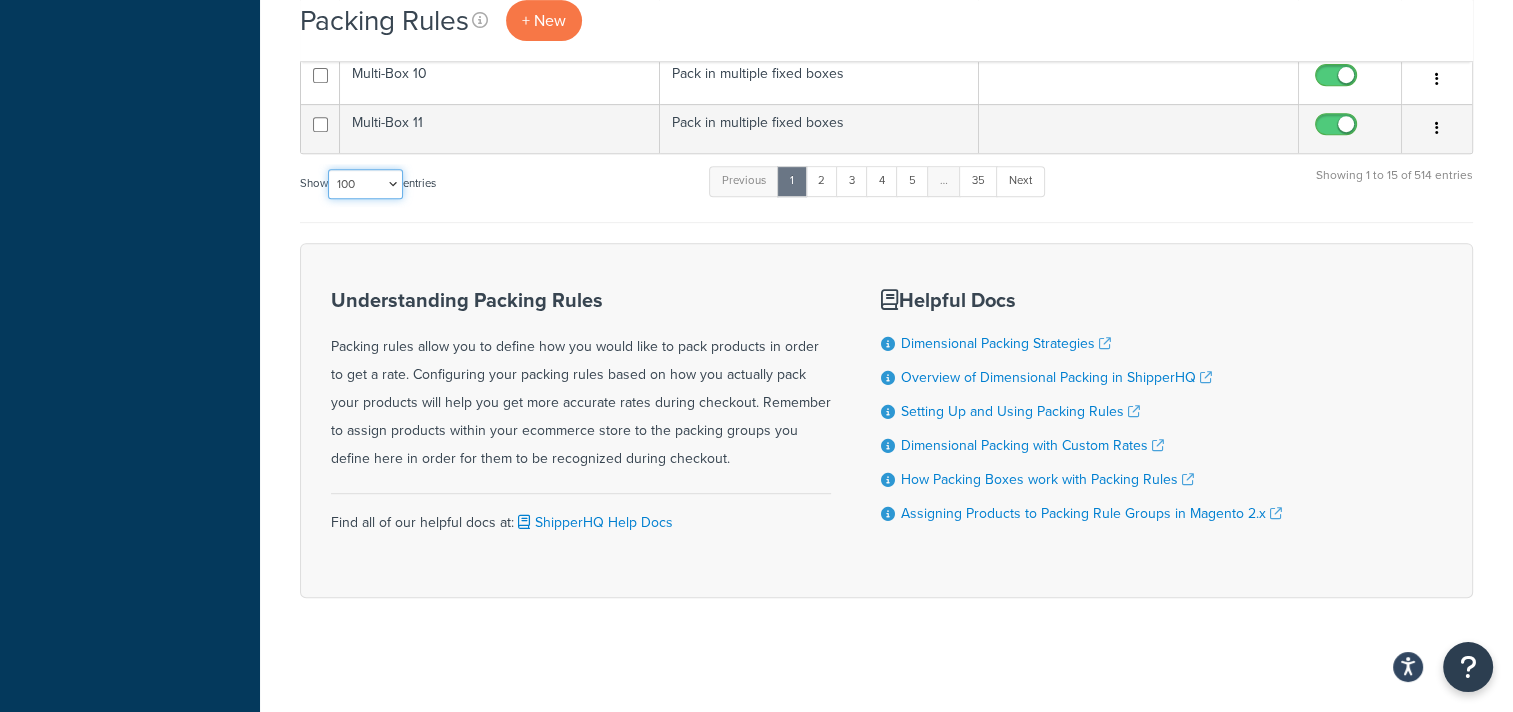 click on "10 15 25 50 100" at bounding box center [365, 184] 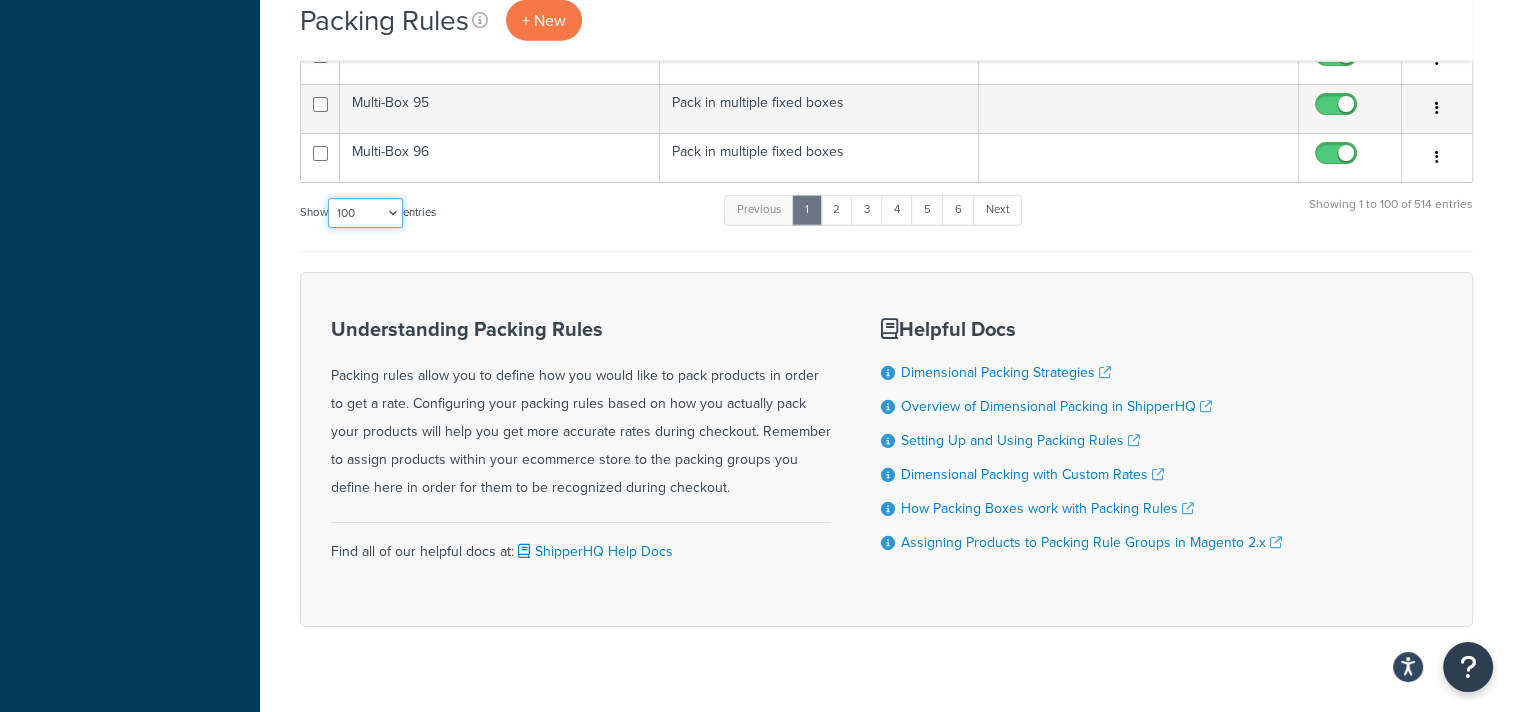 scroll, scrollTop: 5024, scrollLeft: 0, axis: vertical 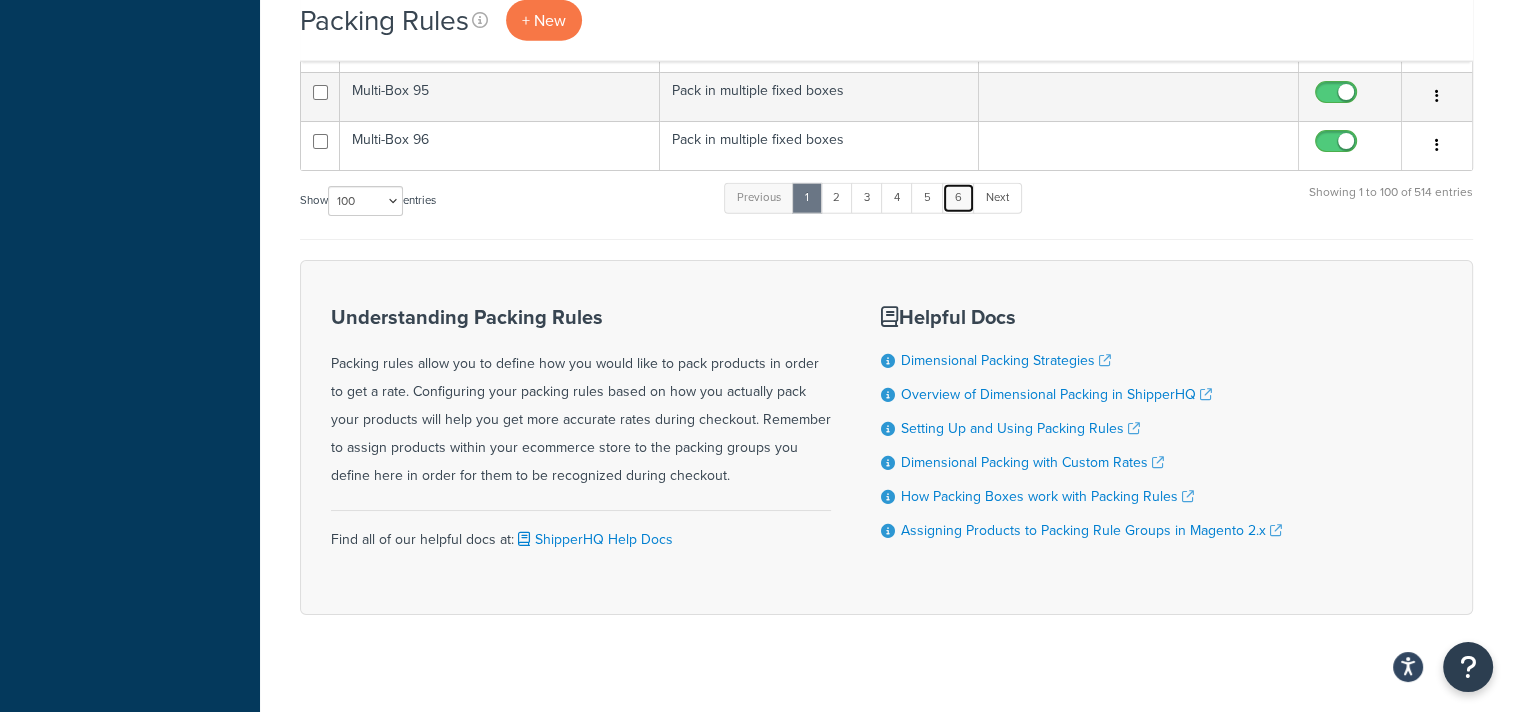 click on "6" at bounding box center (958, 198) 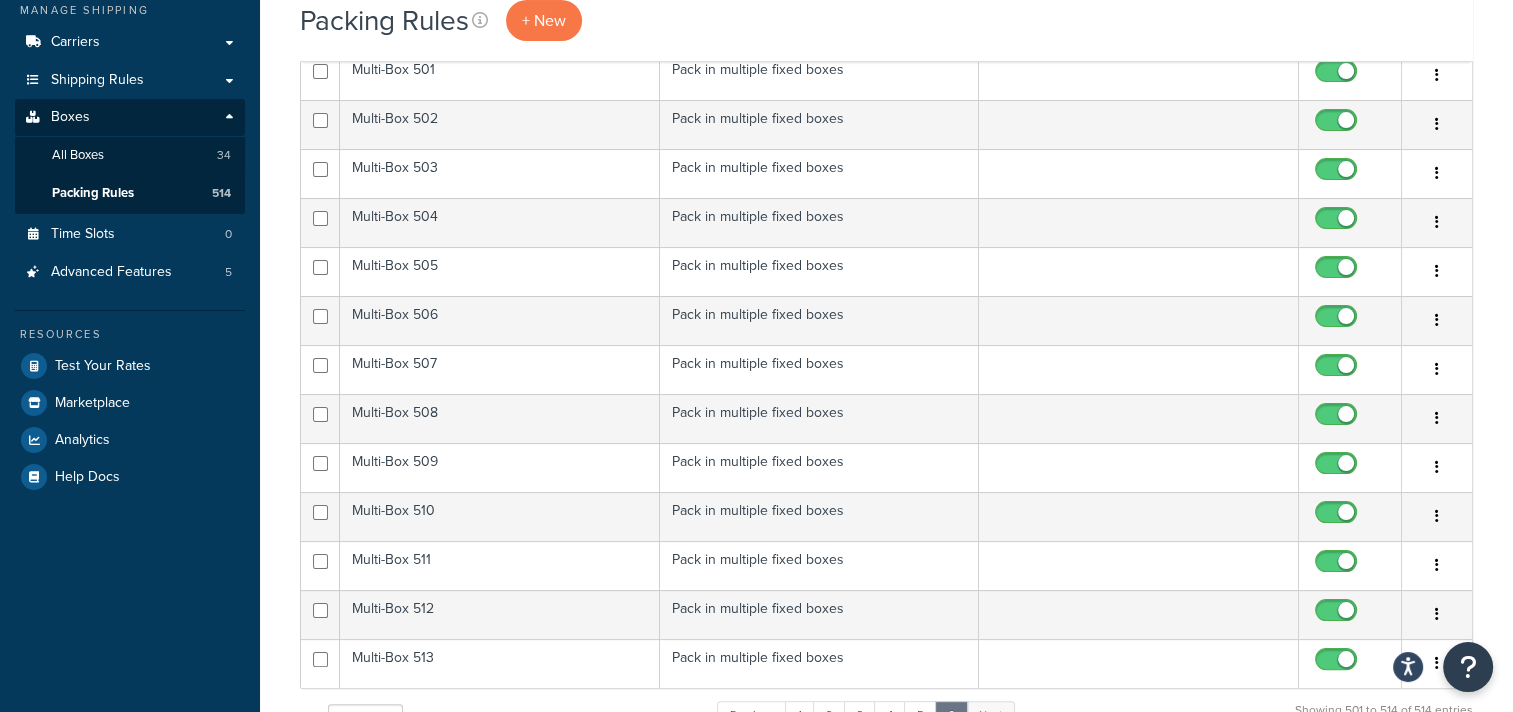 scroll, scrollTop: 228, scrollLeft: 0, axis: vertical 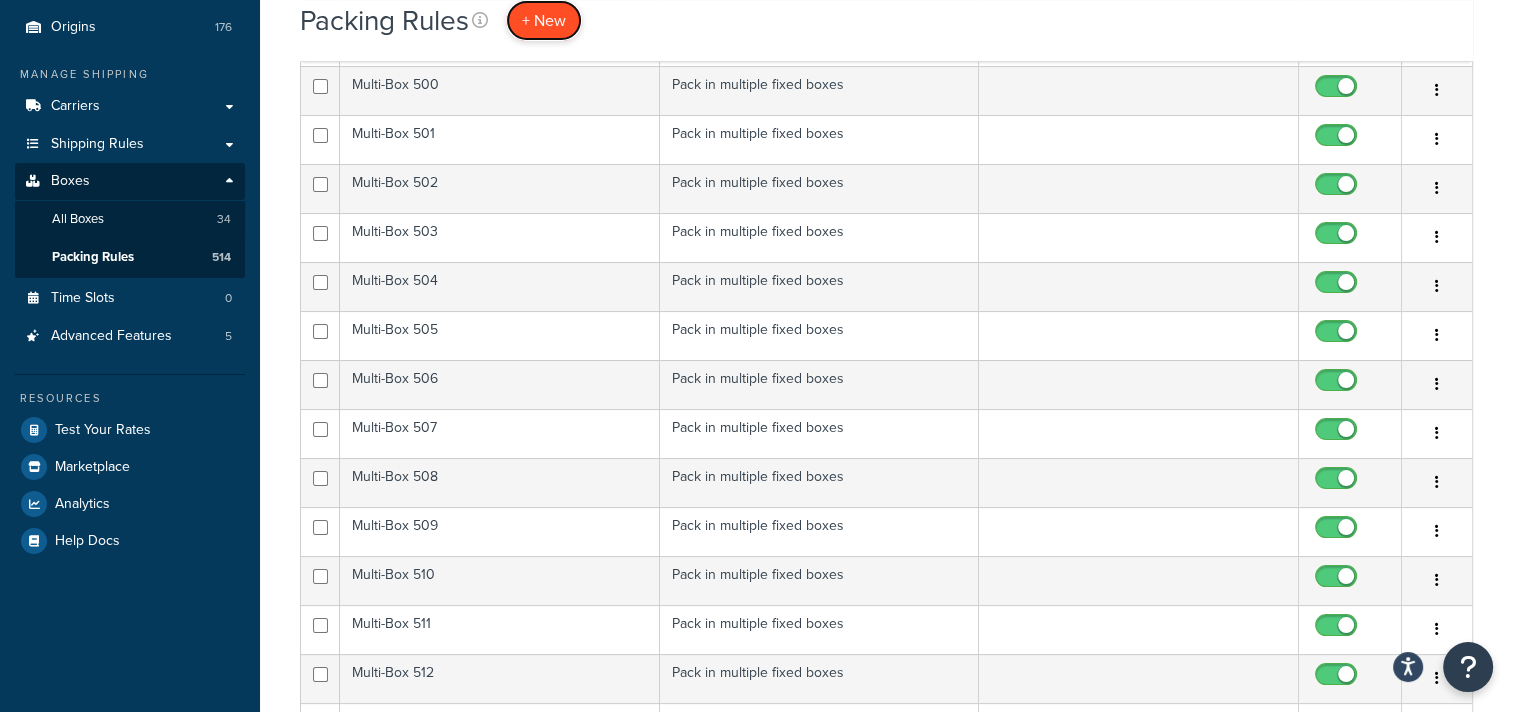 click on "+ New" at bounding box center (544, 20) 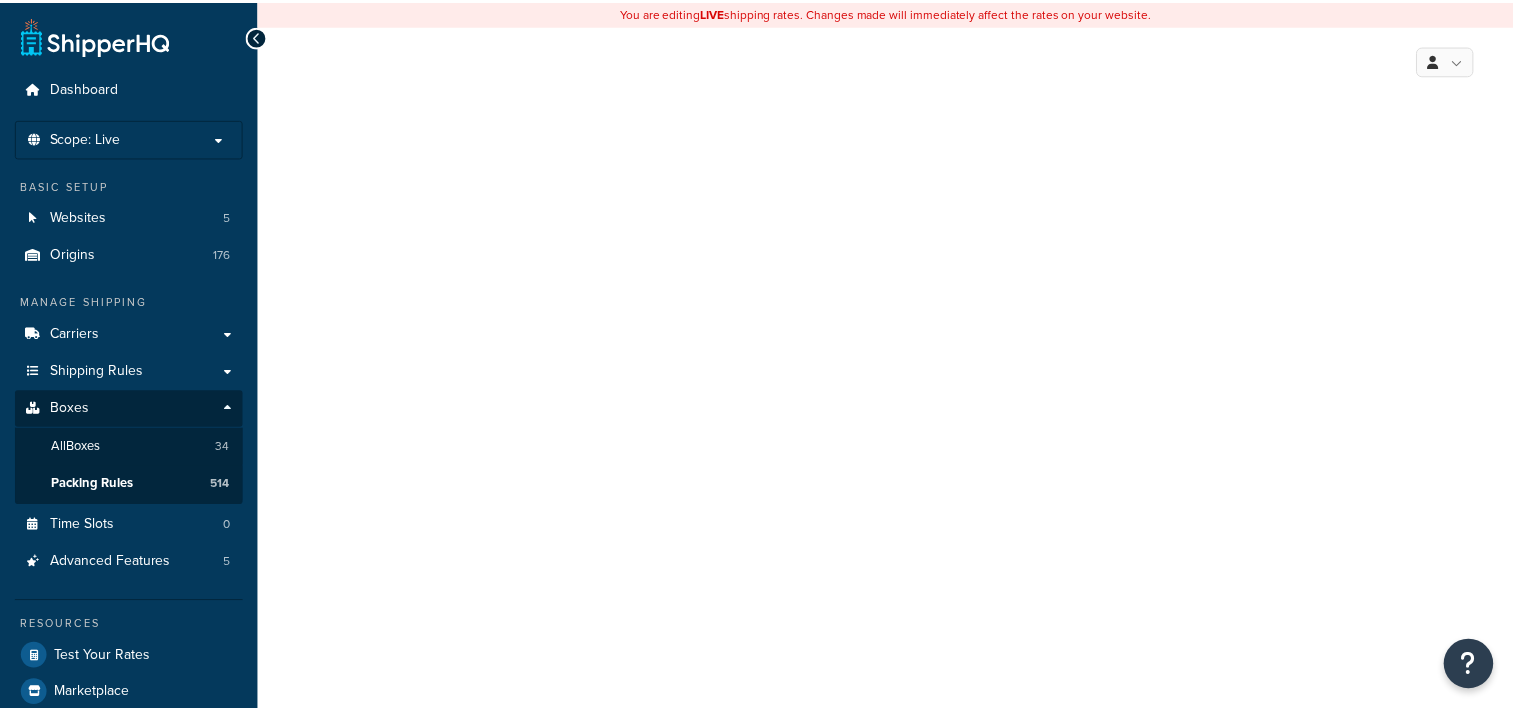 scroll, scrollTop: 0, scrollLeft: 0, axis: both 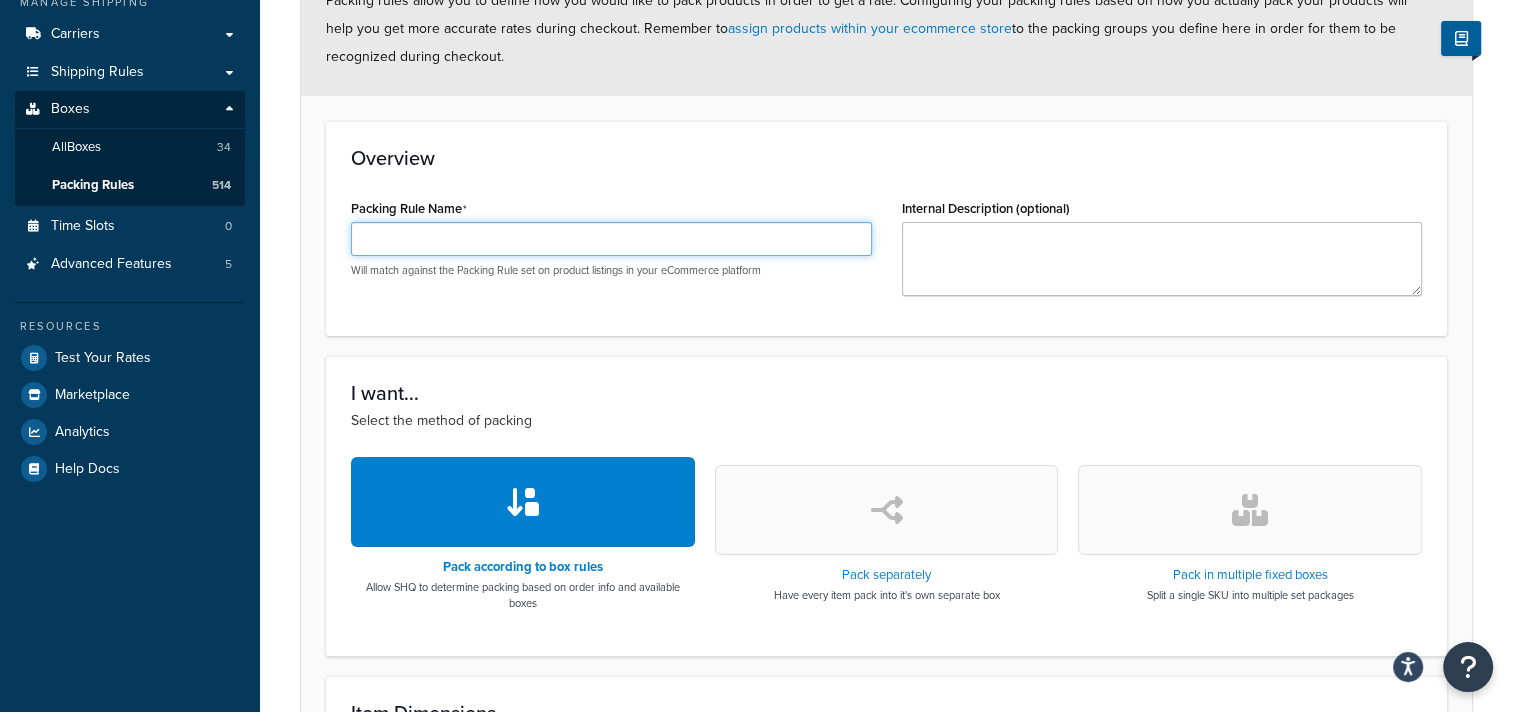 click on "Packing Rule Name" at bounding box center (611, 239) 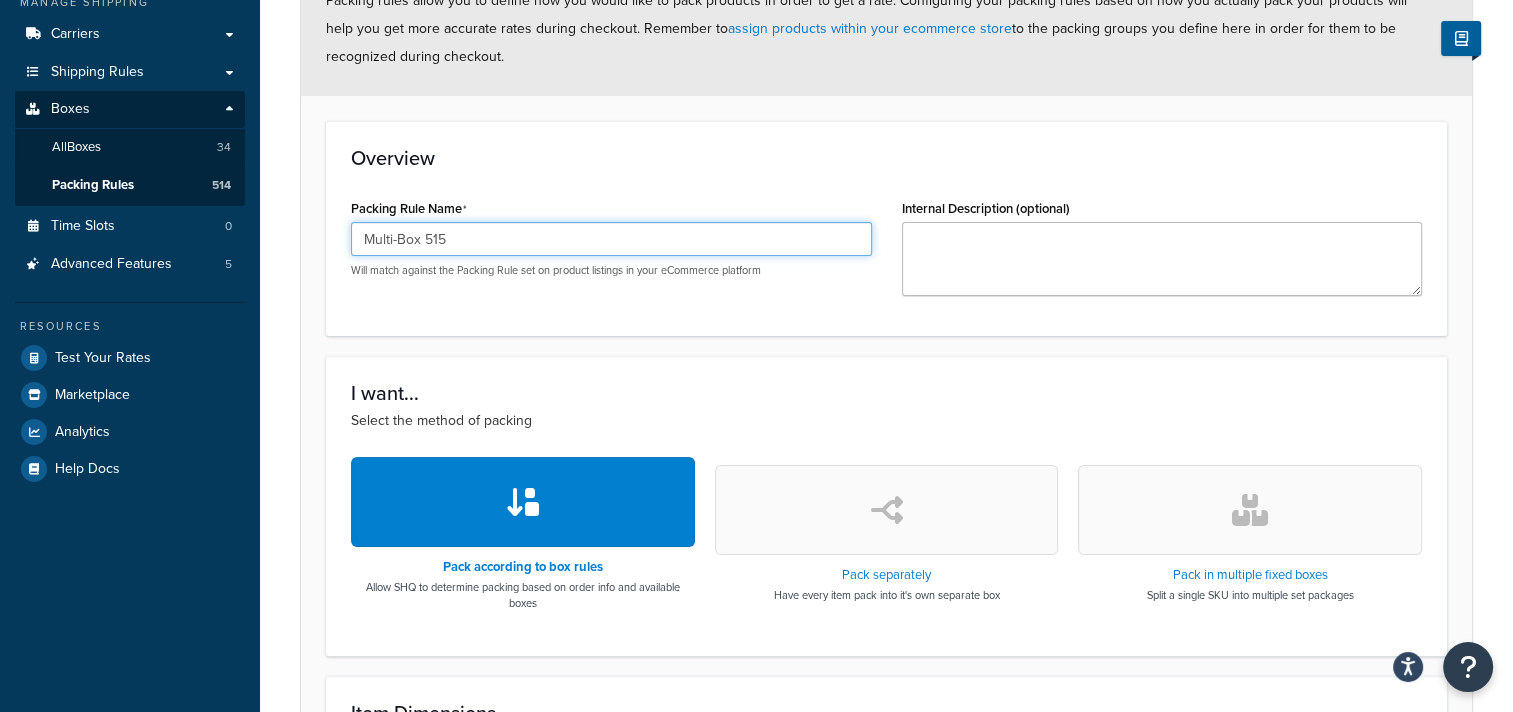 type on "Multi-Box 515" 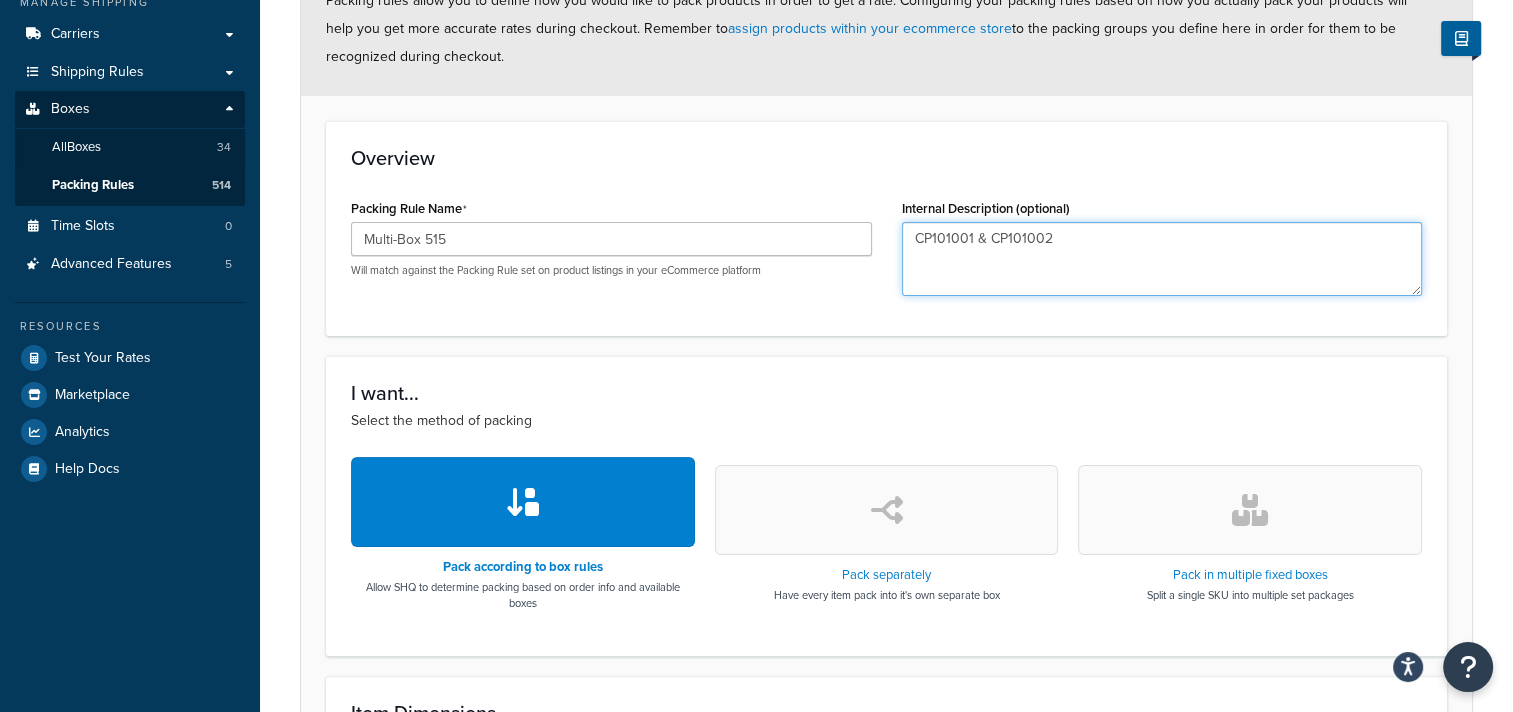 type on "CP101001 & CP101002" 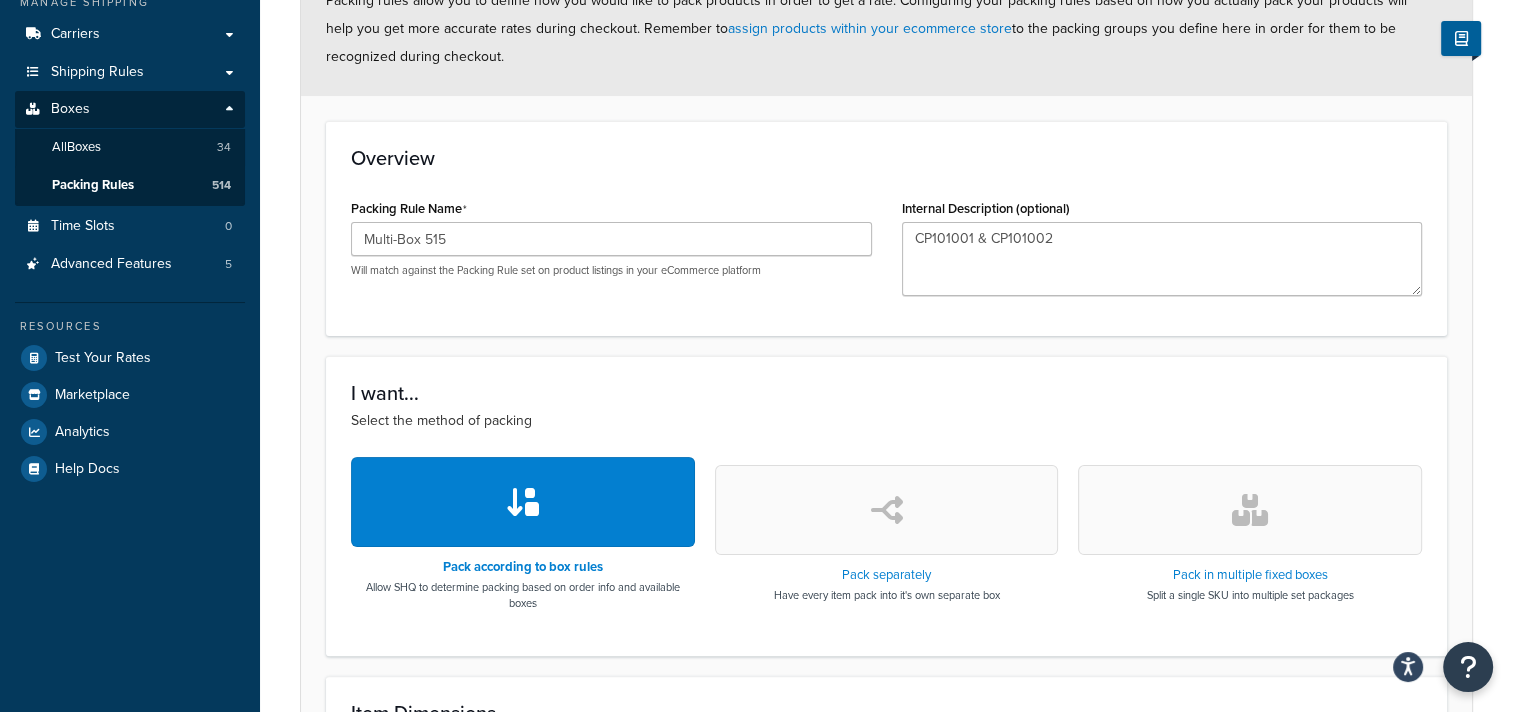 click at bounding box center (1250, 510) 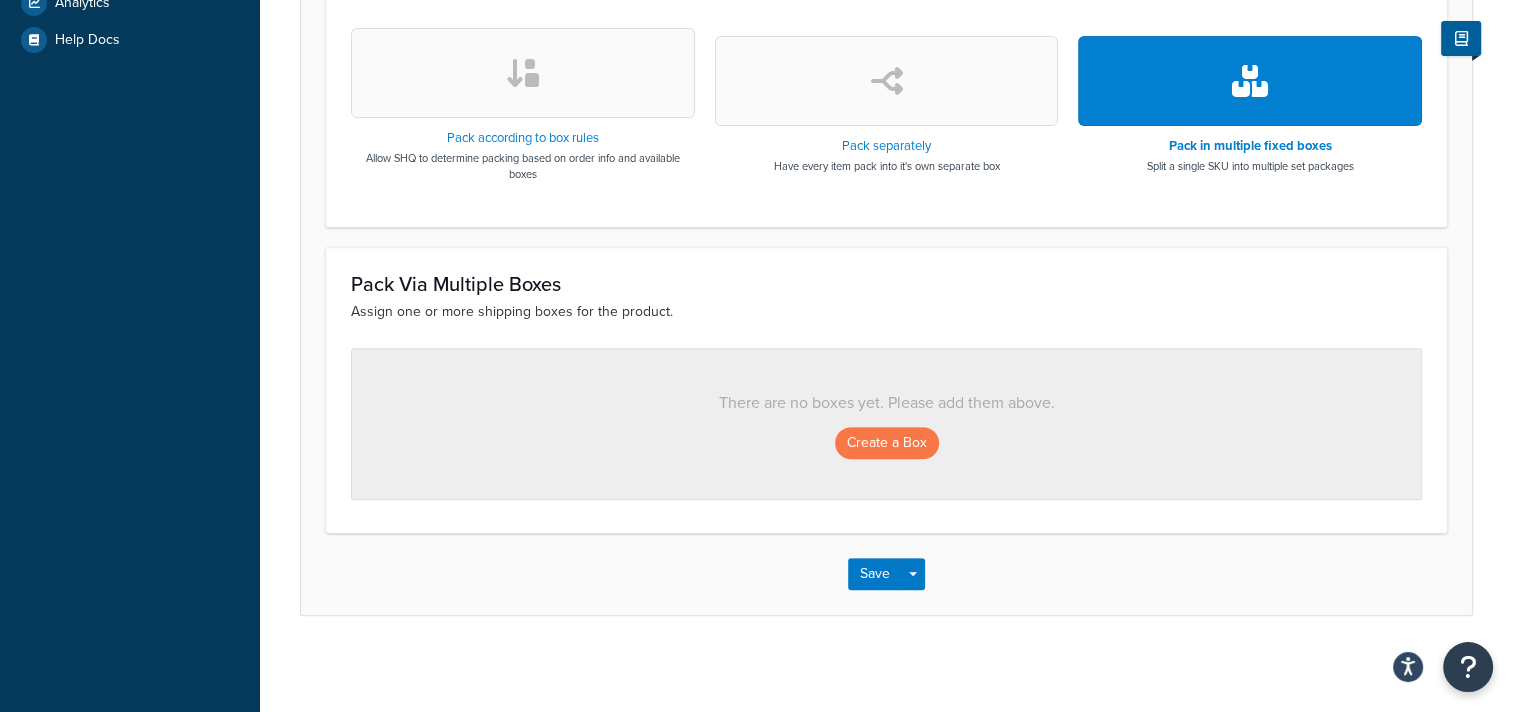 scroll, scrollTop: 730, scrollLeft: 0, axis: vertical 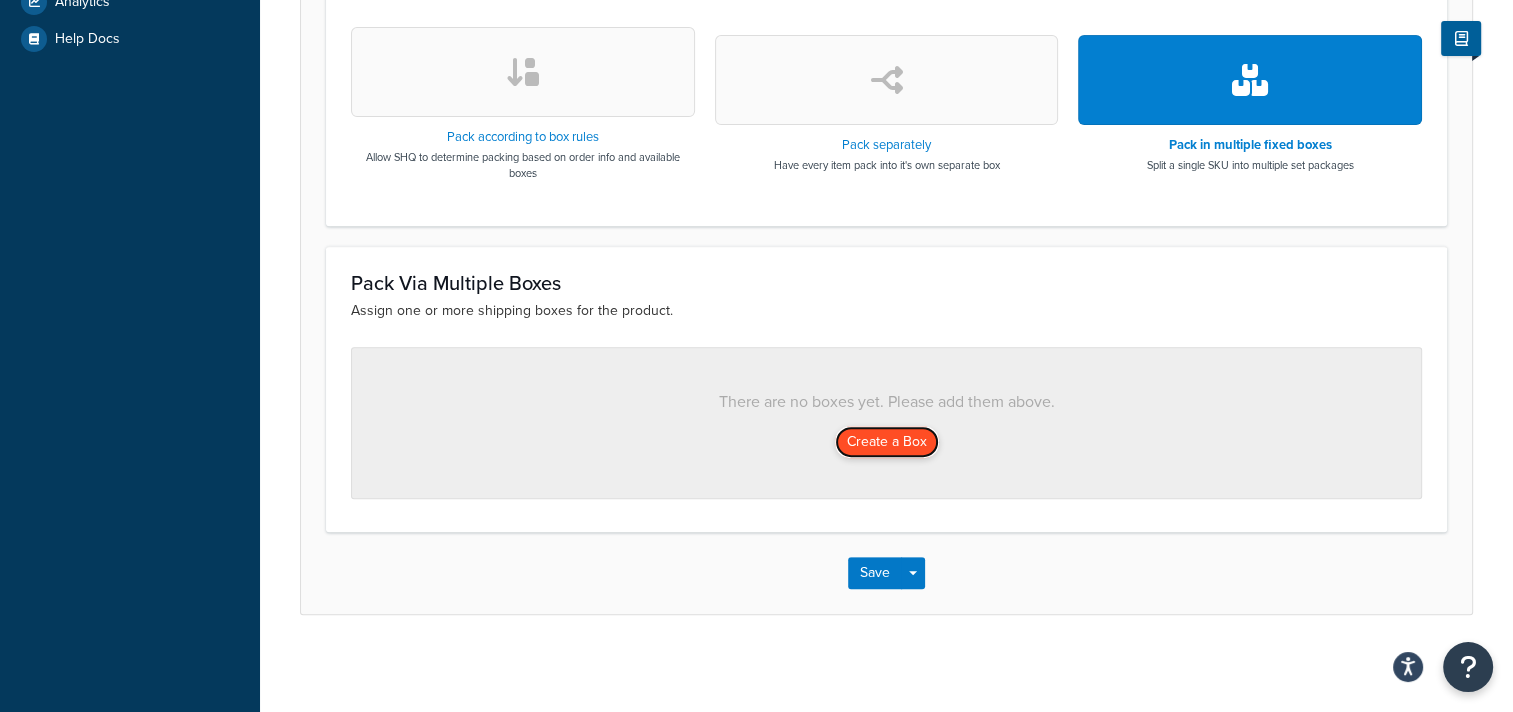 click on "Create a Box" at bounding box center (887, 442) 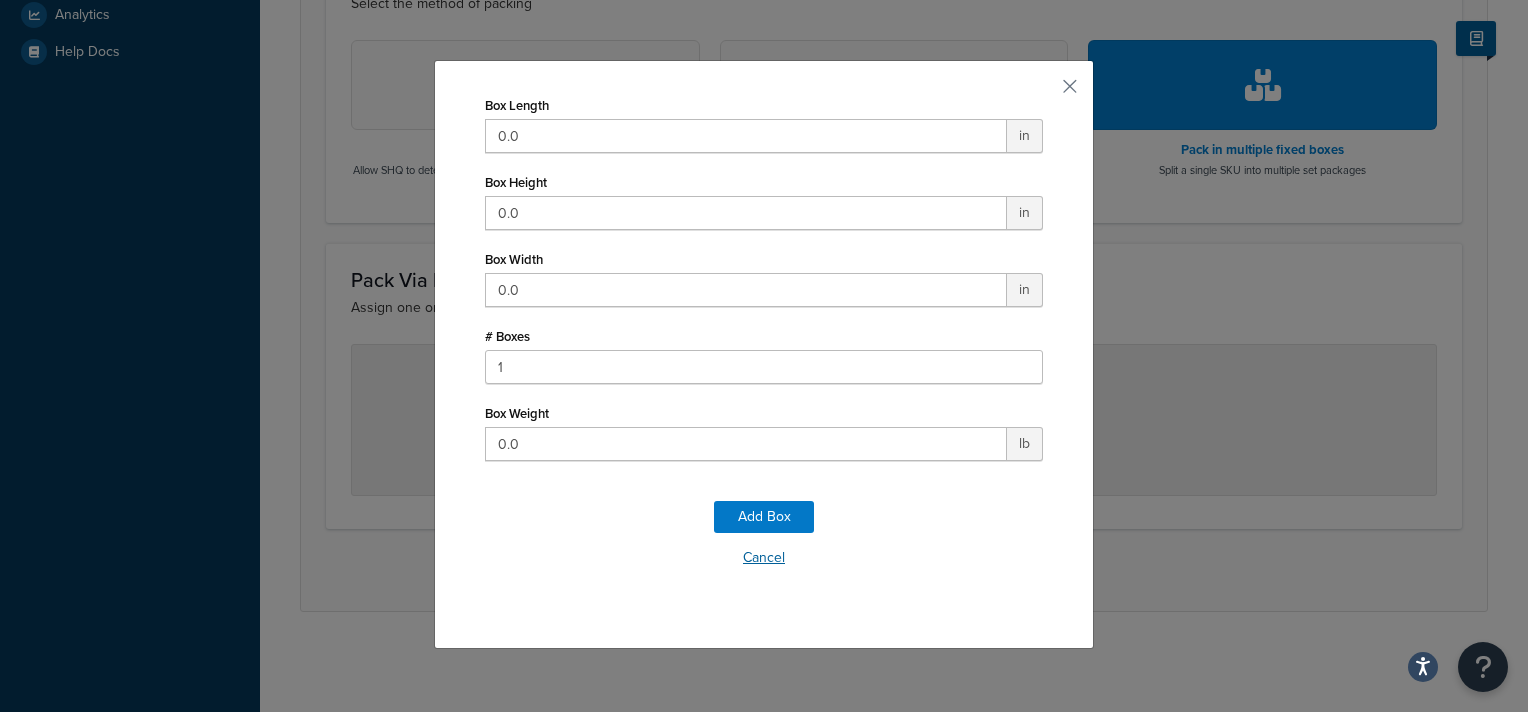 click on "Cancel" at bounding box center [764, 558] 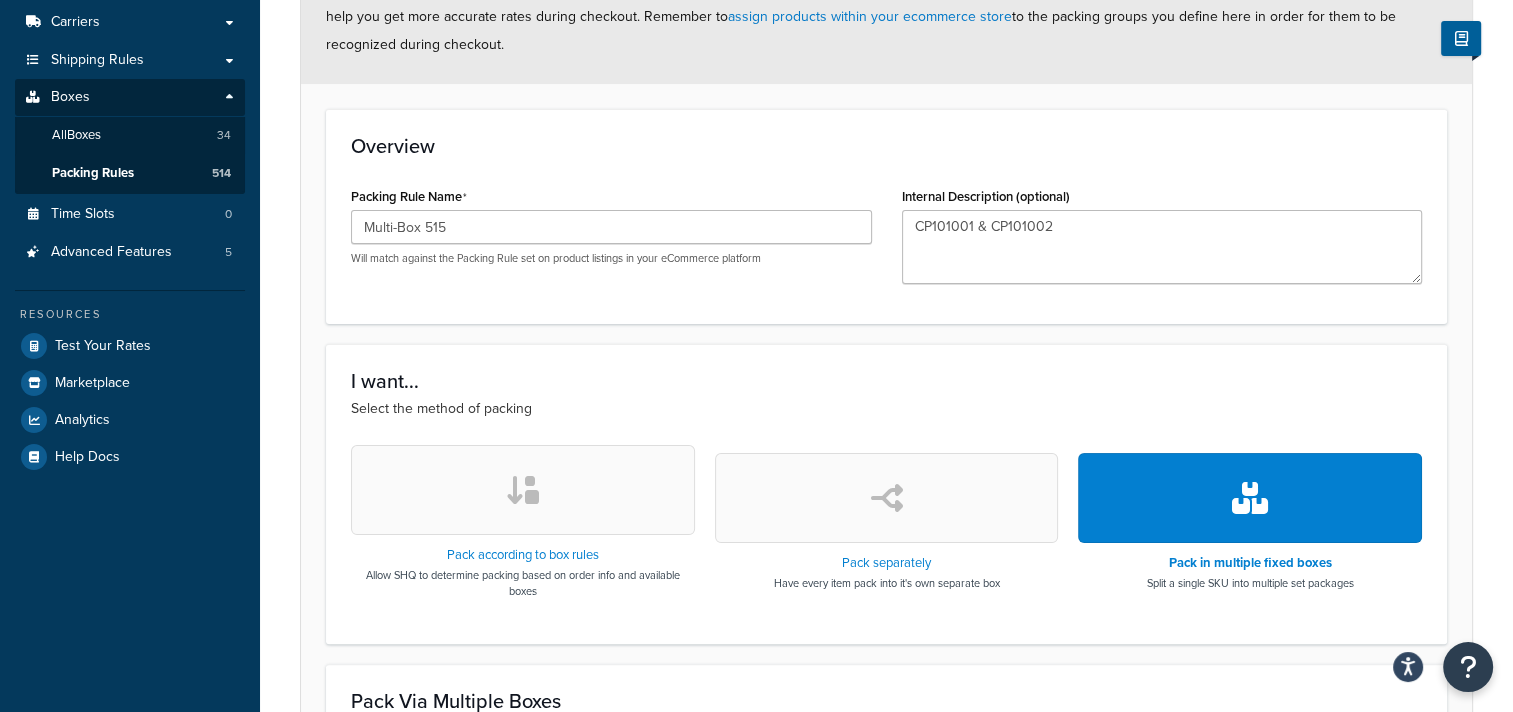 scroll, scrollTop: 130, scrollLeft: 0, axis: vertical 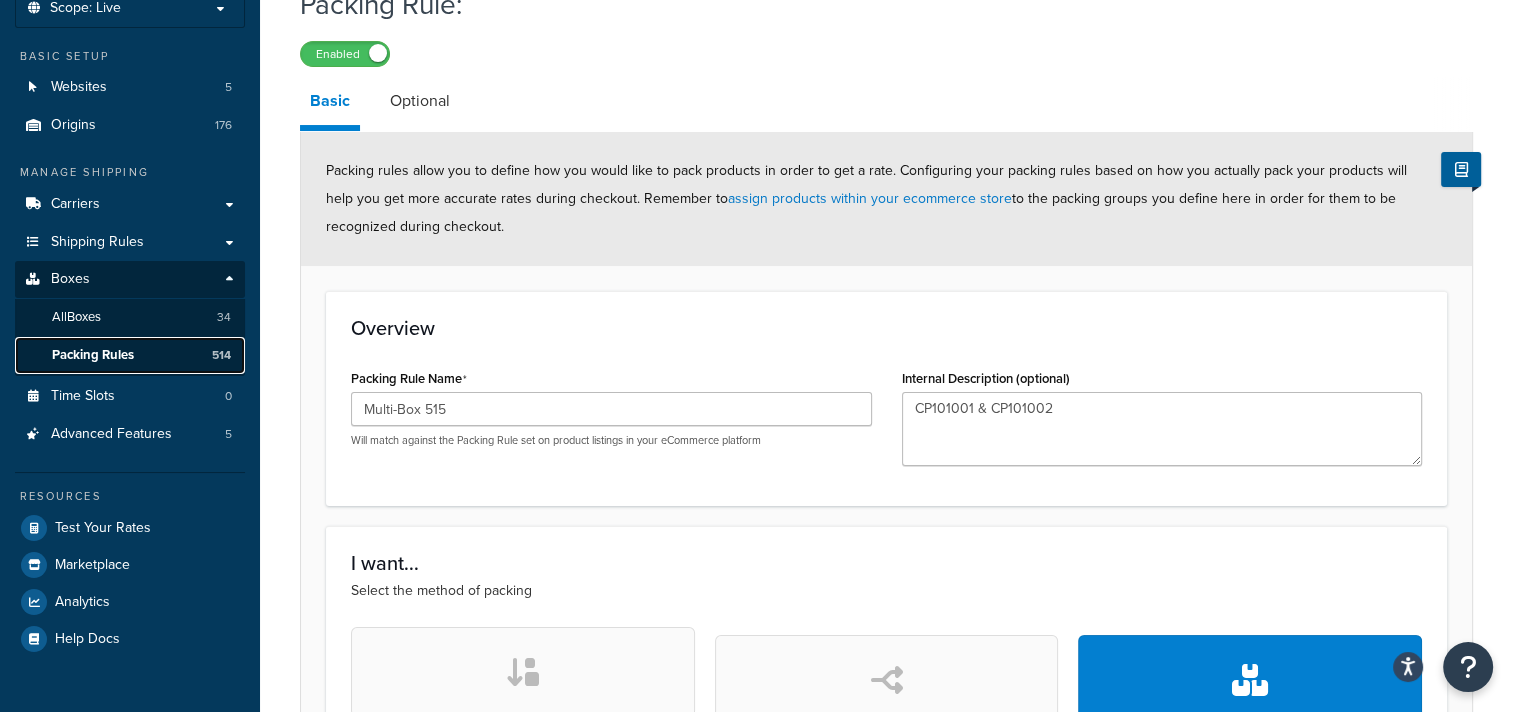 click on "Packing Rules 514" at bounding box center (130, 355) 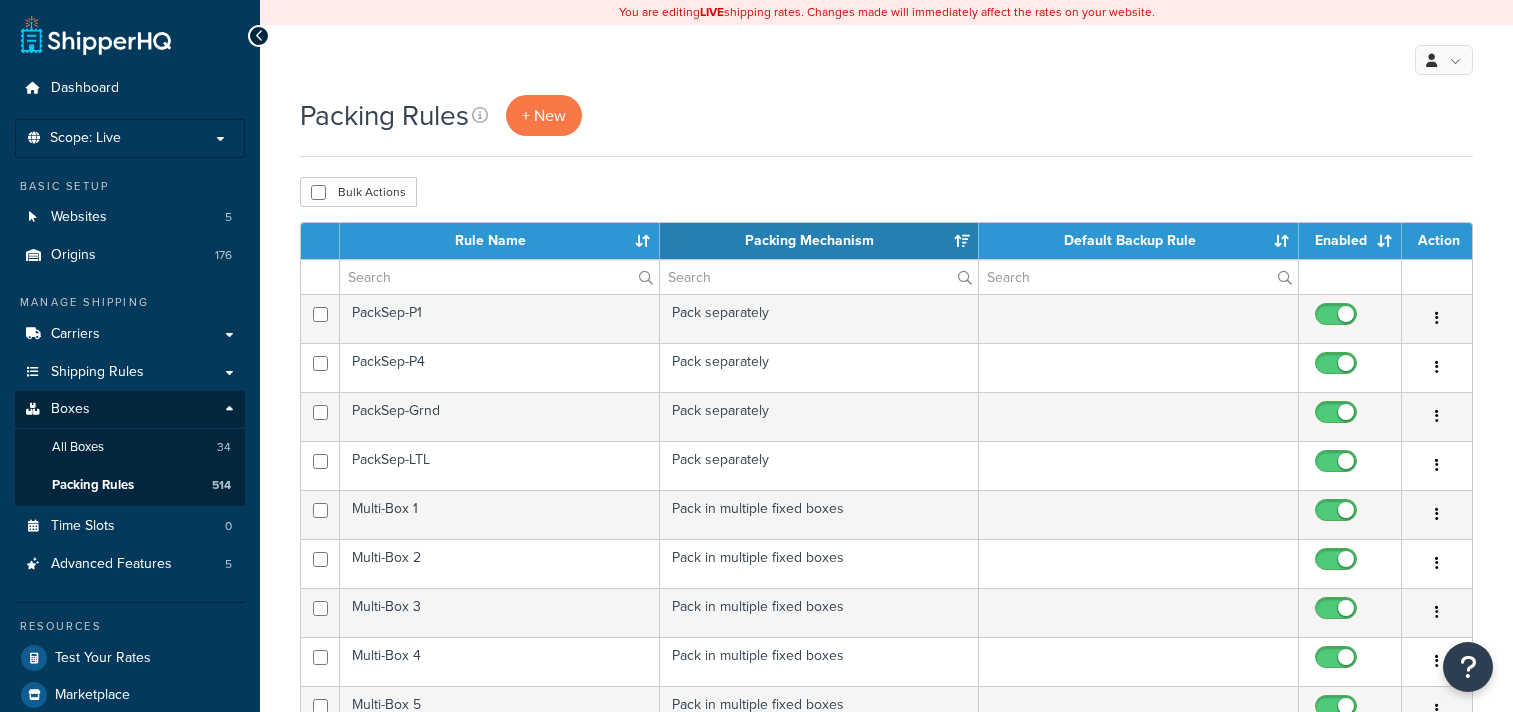 select on "15" 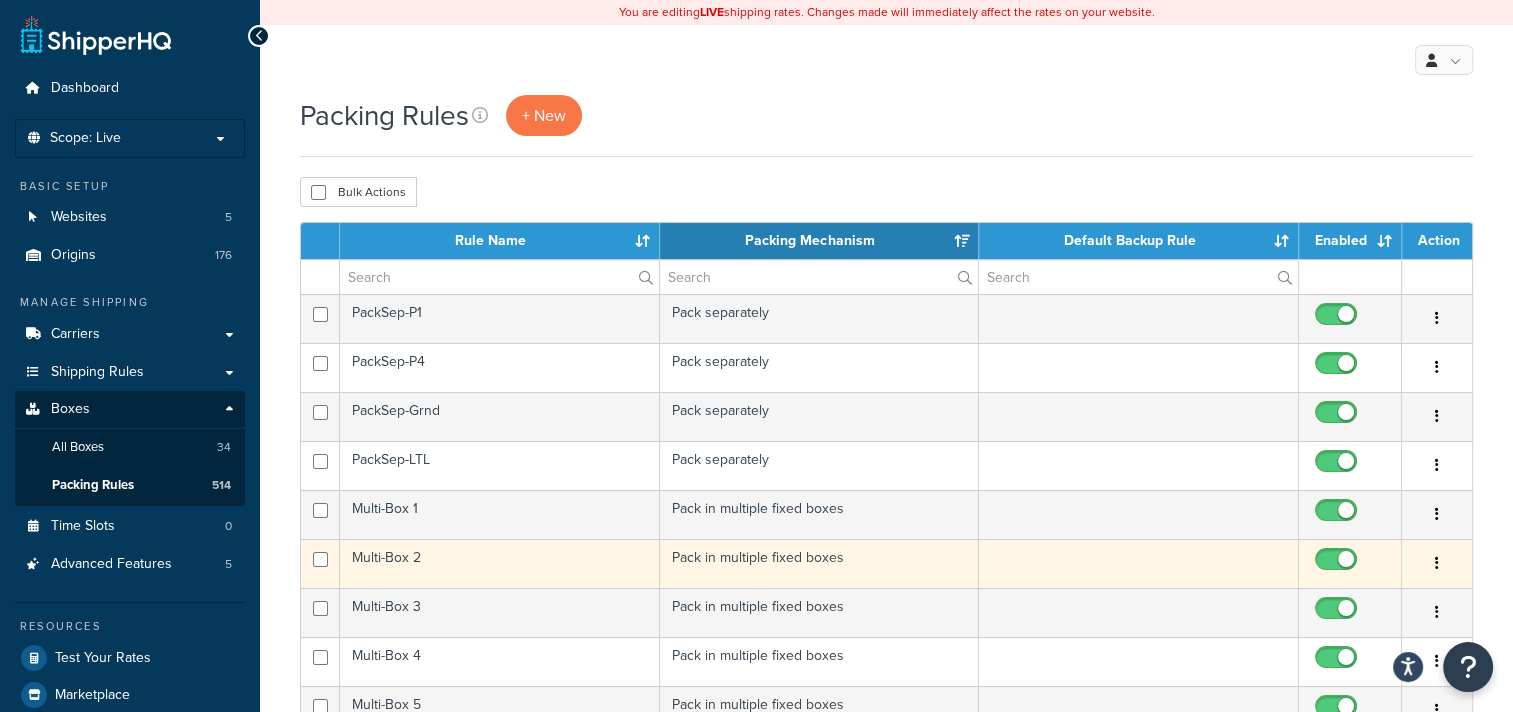 scroll, scrollTop: 0, scrollLeft: 0, axis: both 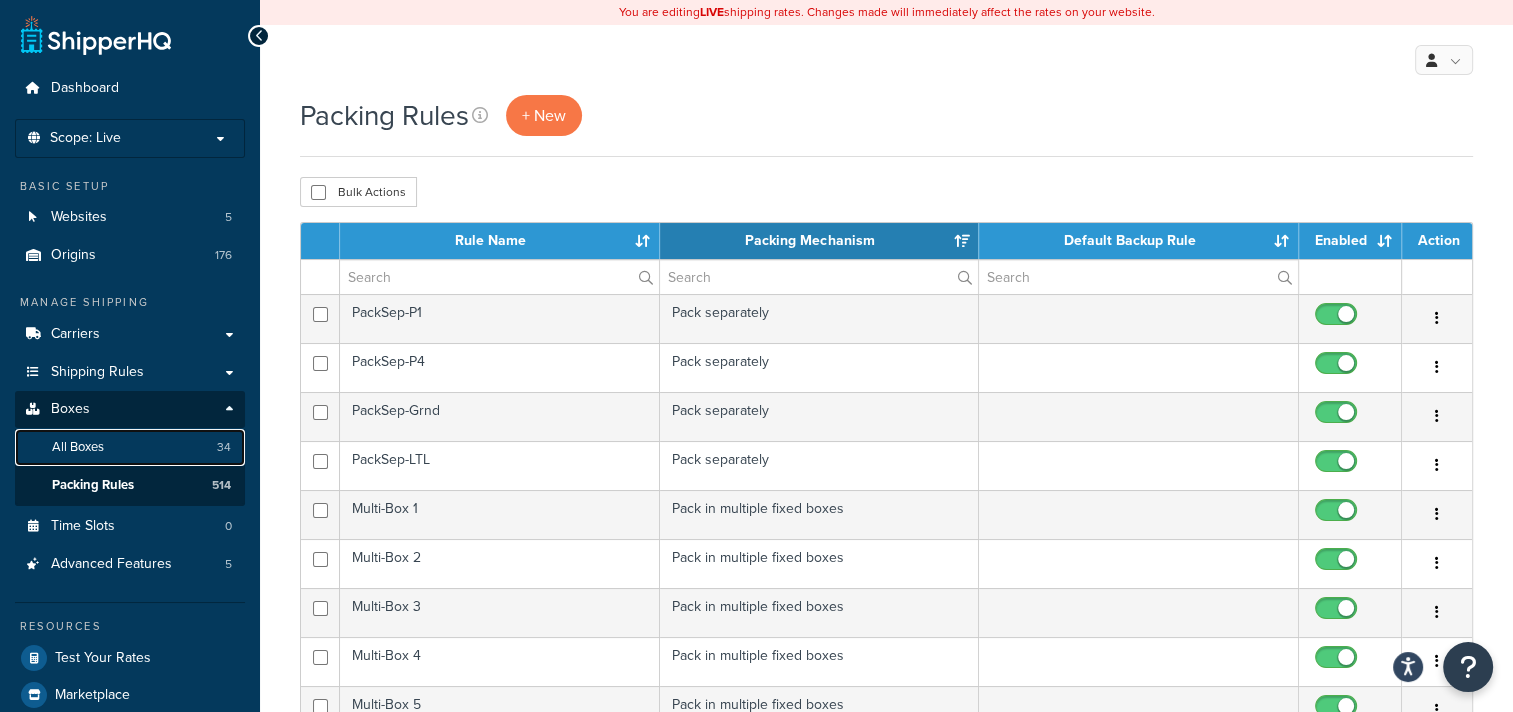 click on "All Boxes" at bounding box center (78, 447) 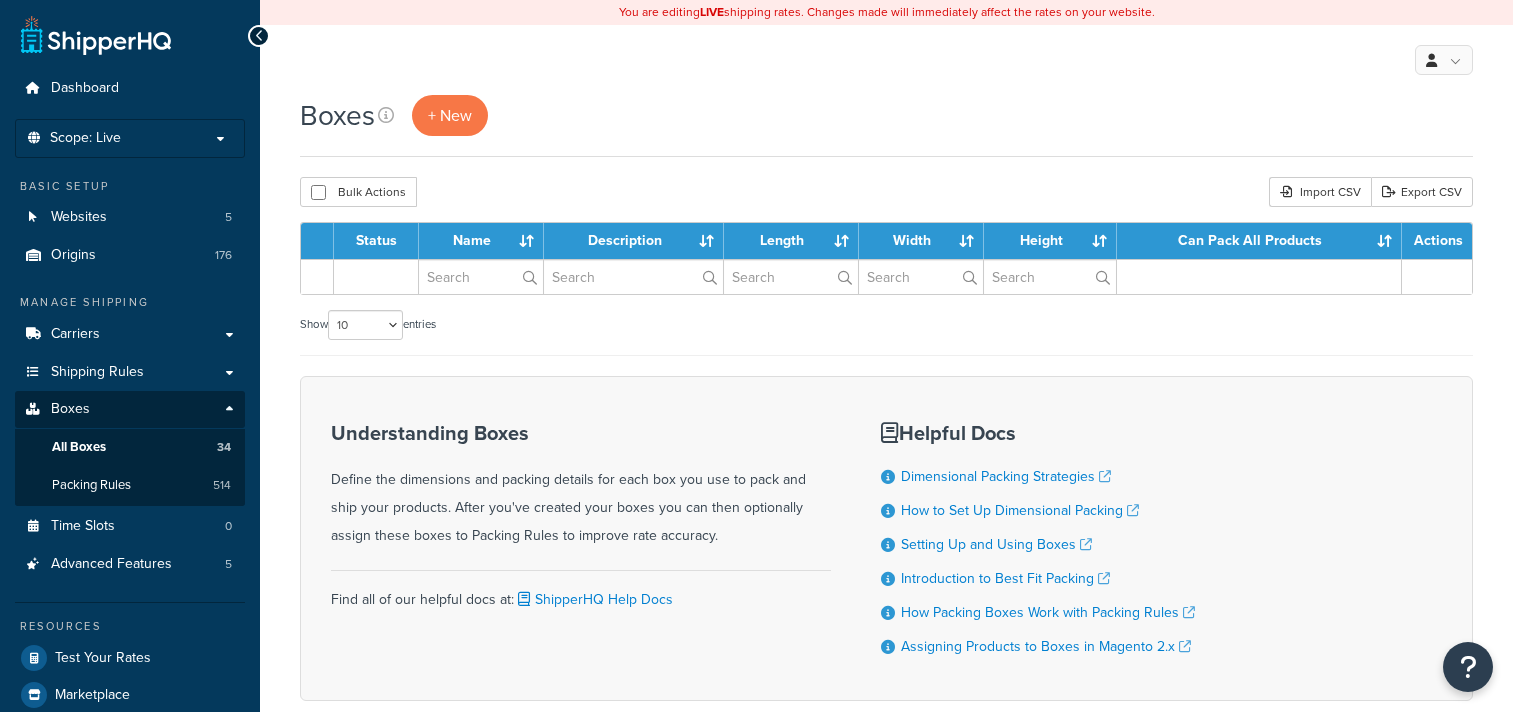scroll, scrollTop: 0, scrollLeft: 0, axis: both 